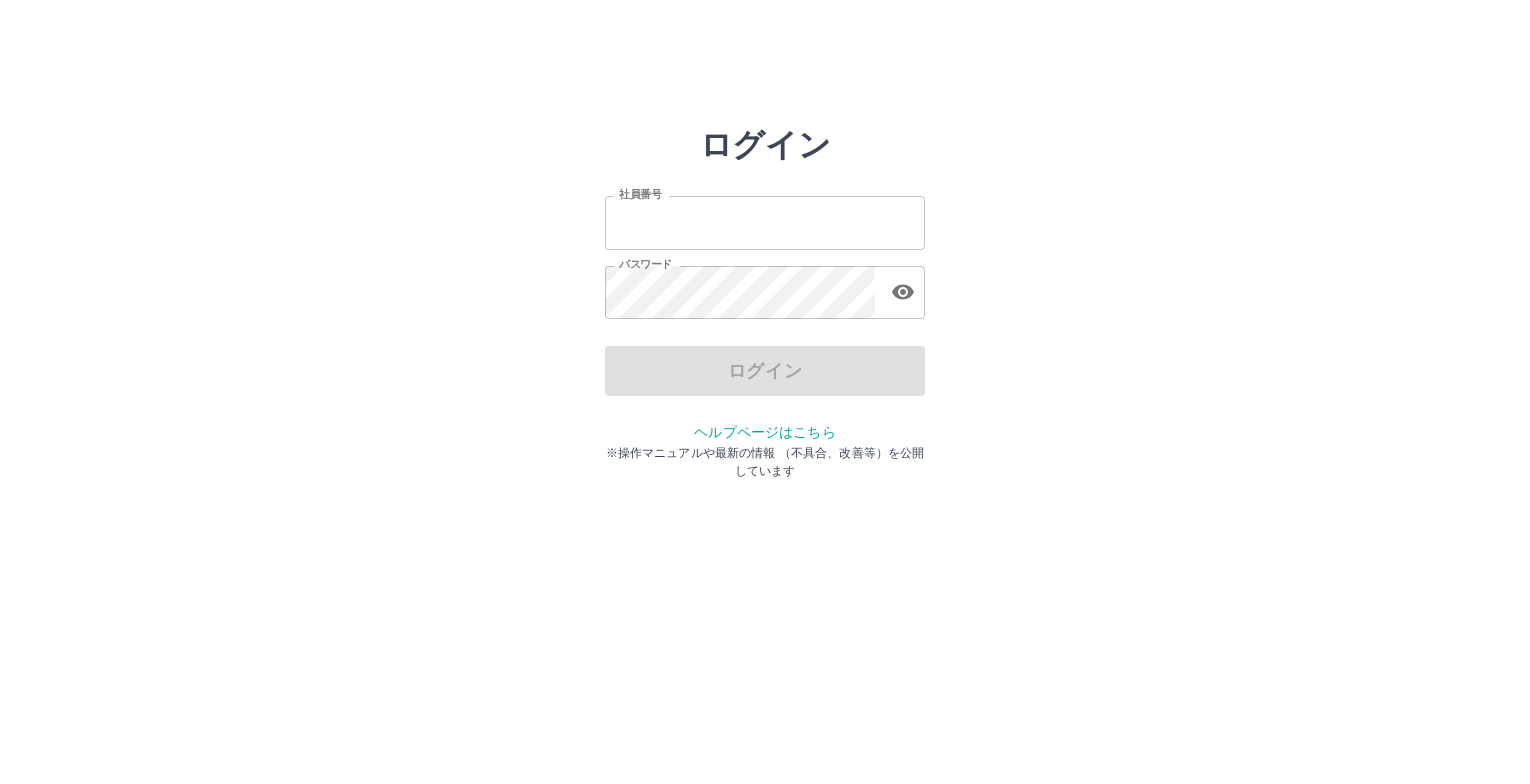 scroll, scrollTop: 0, scrollLeft: 0, axis: both 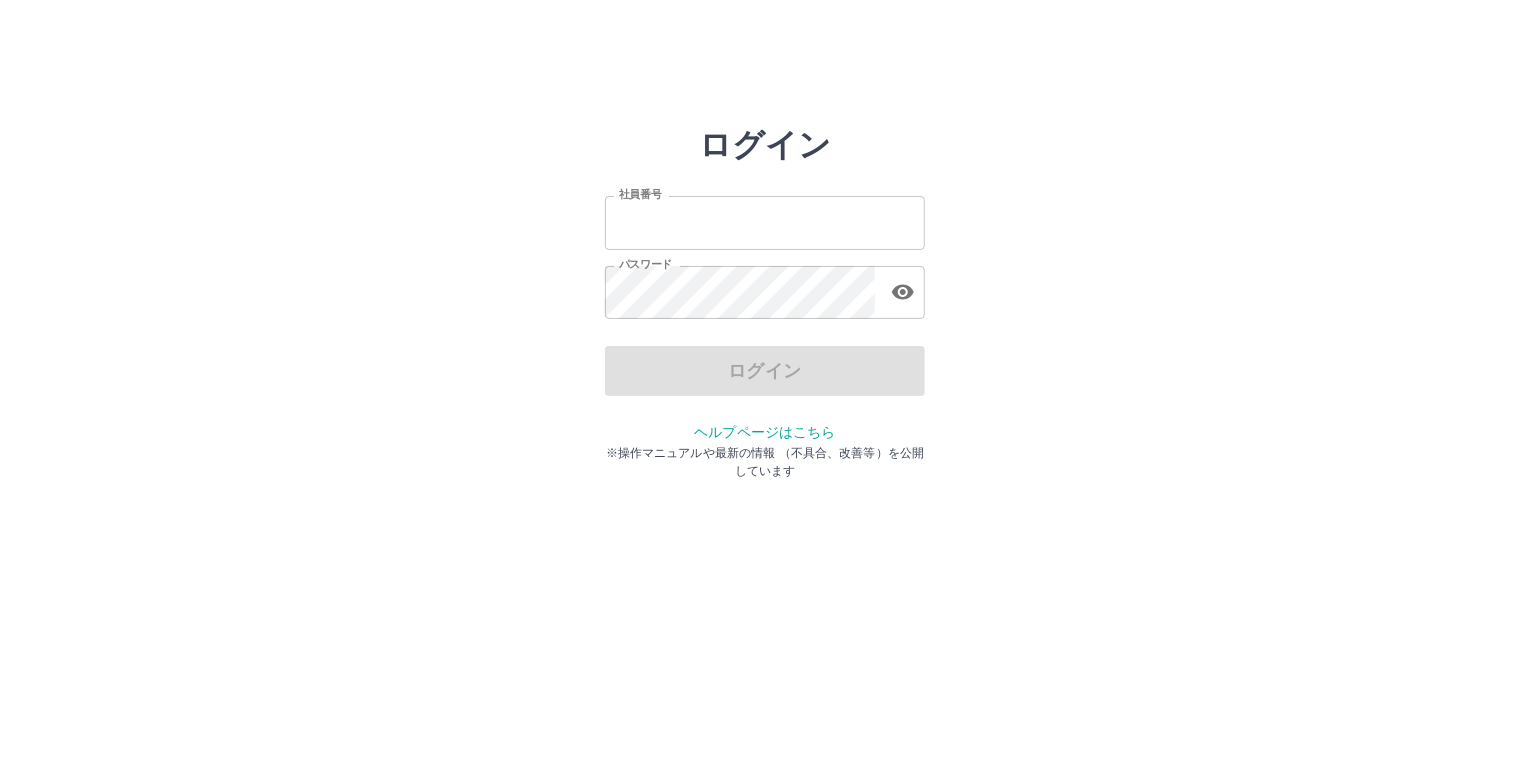 type on "*******" 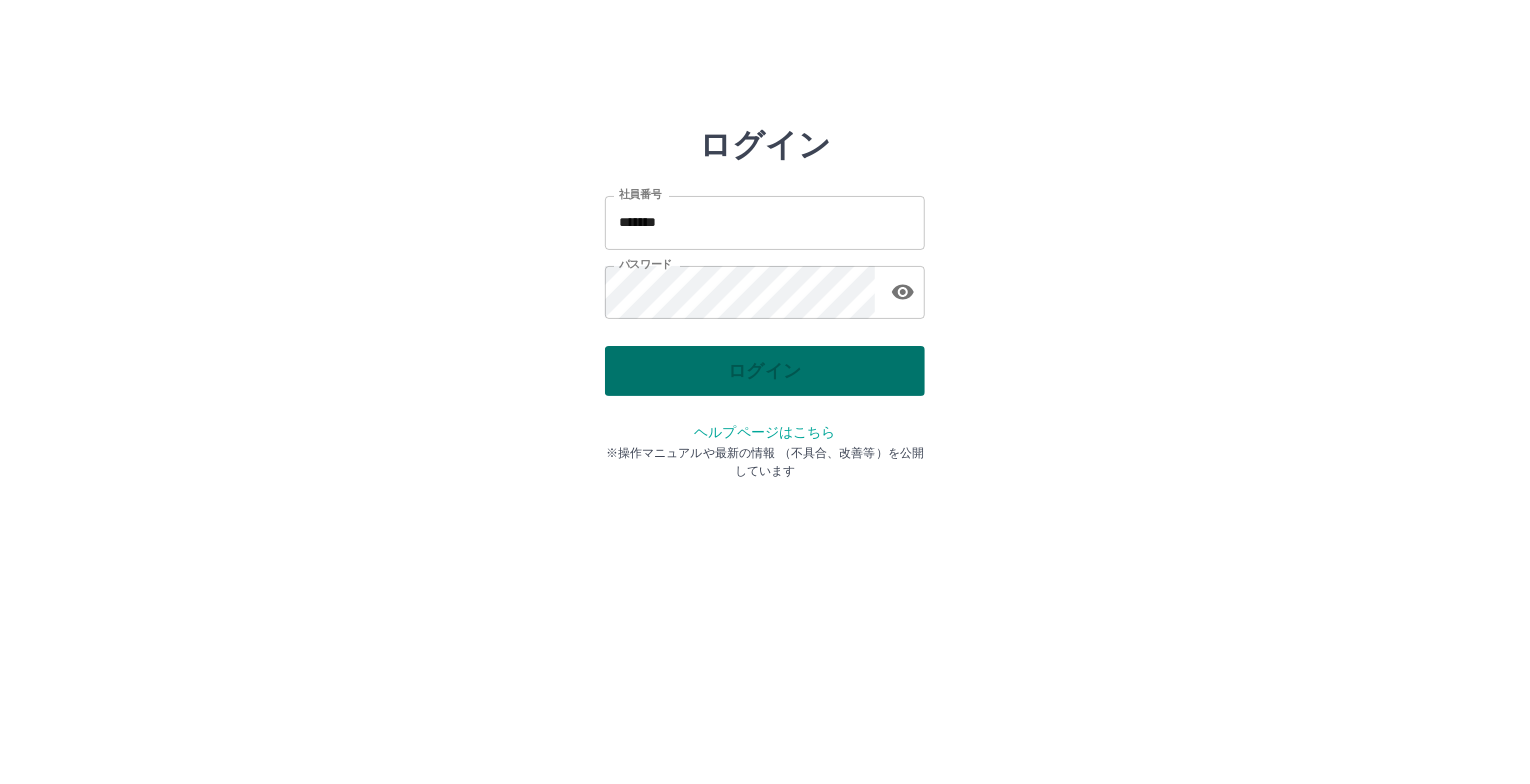 drag, startPoint x: 0, startPoint y: 0, endPoint x: 776, endPoint y: 373, distance: 860.9907 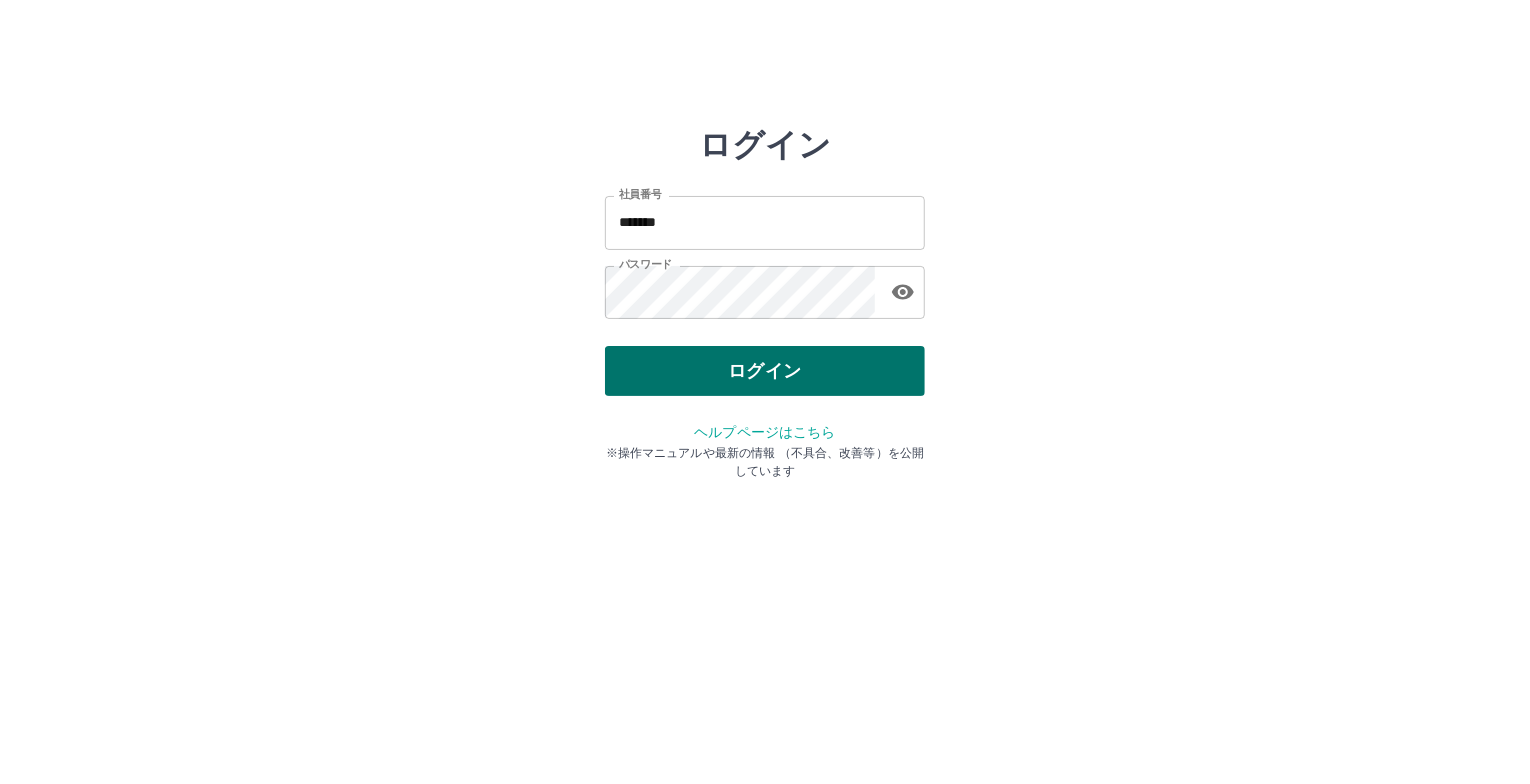click on "ログイン" at bounding box center (765, 371) 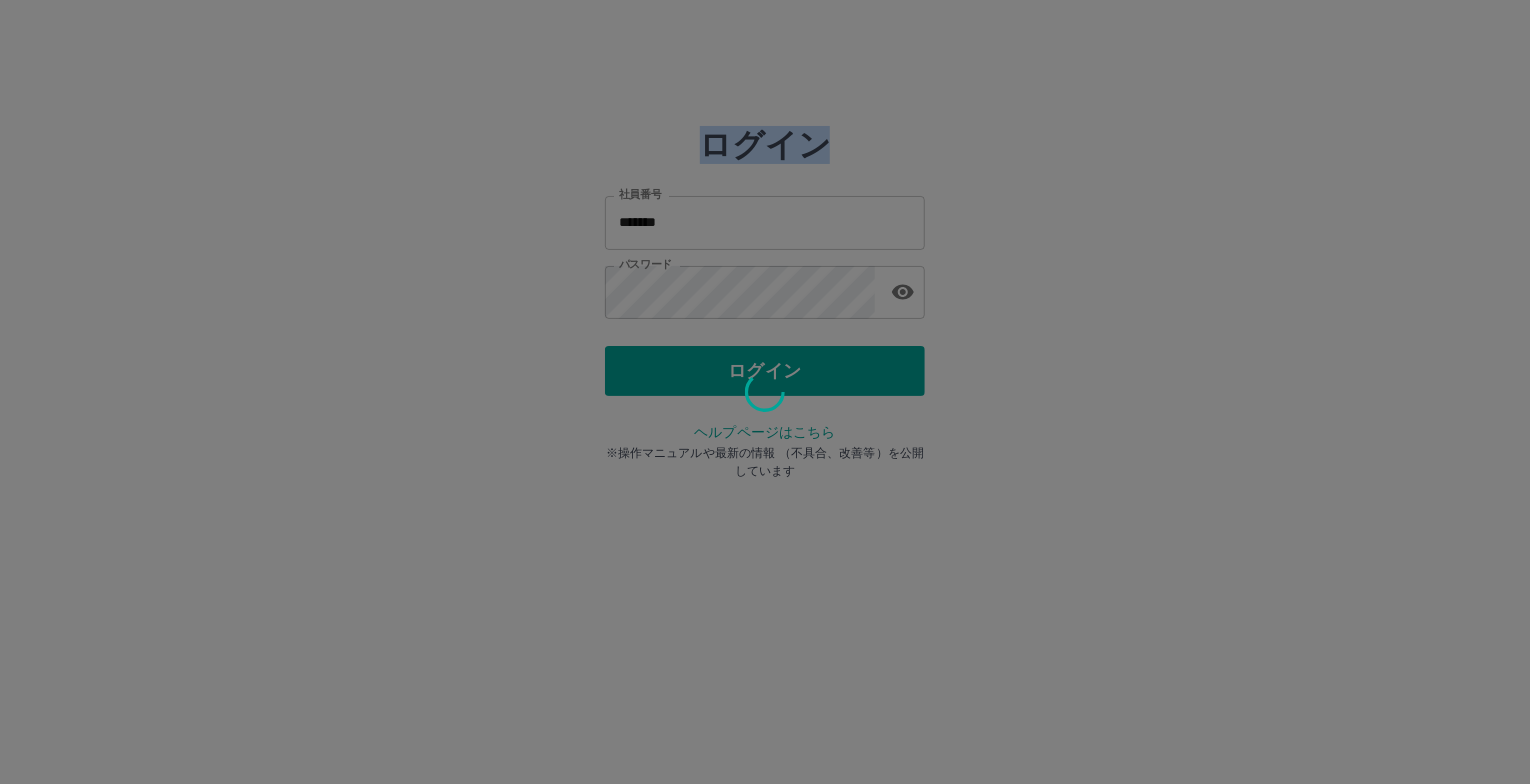 click at bounding box center (765, 392) 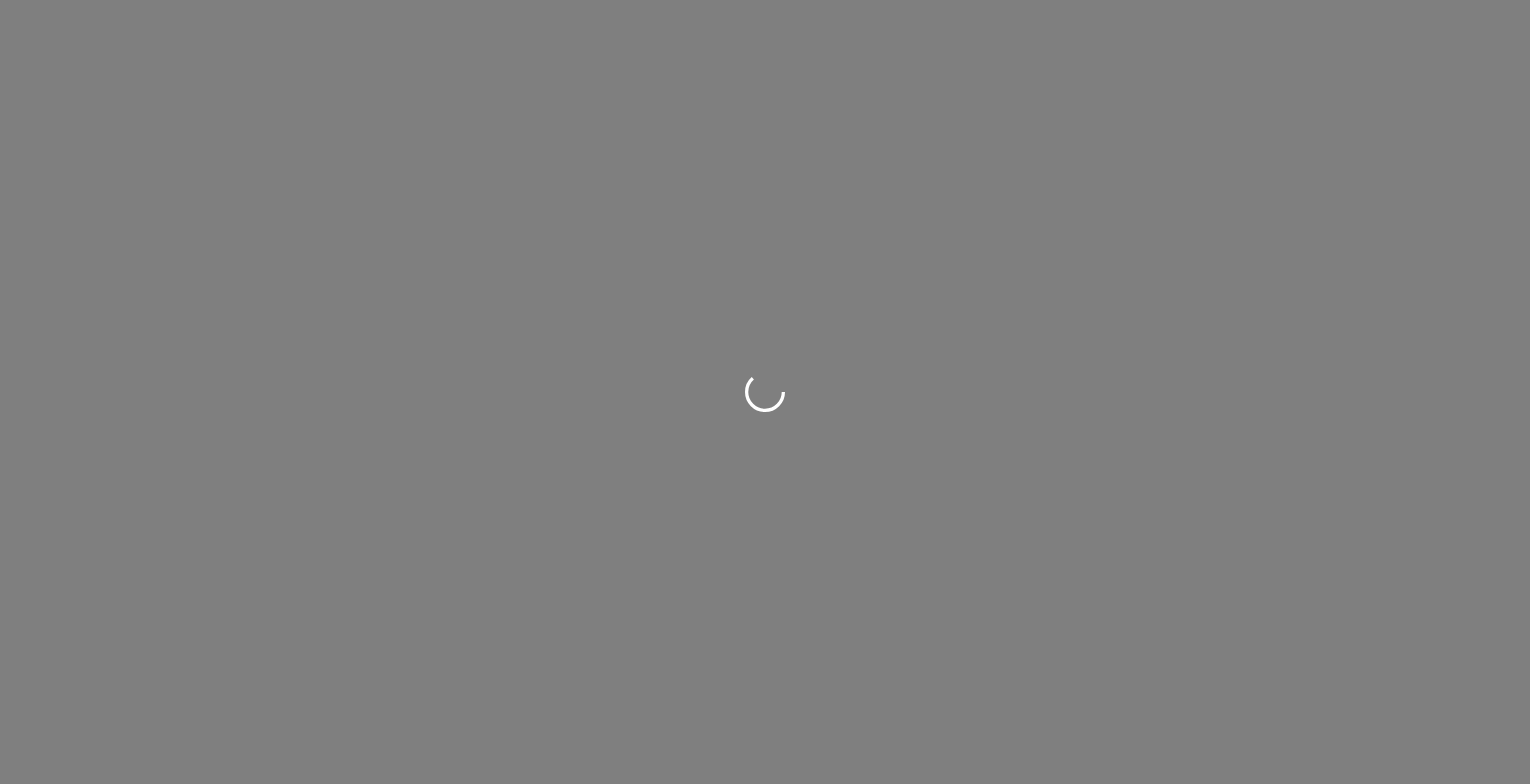 scroll, scrollTop: 0, scrollLeft: 0, axis: both 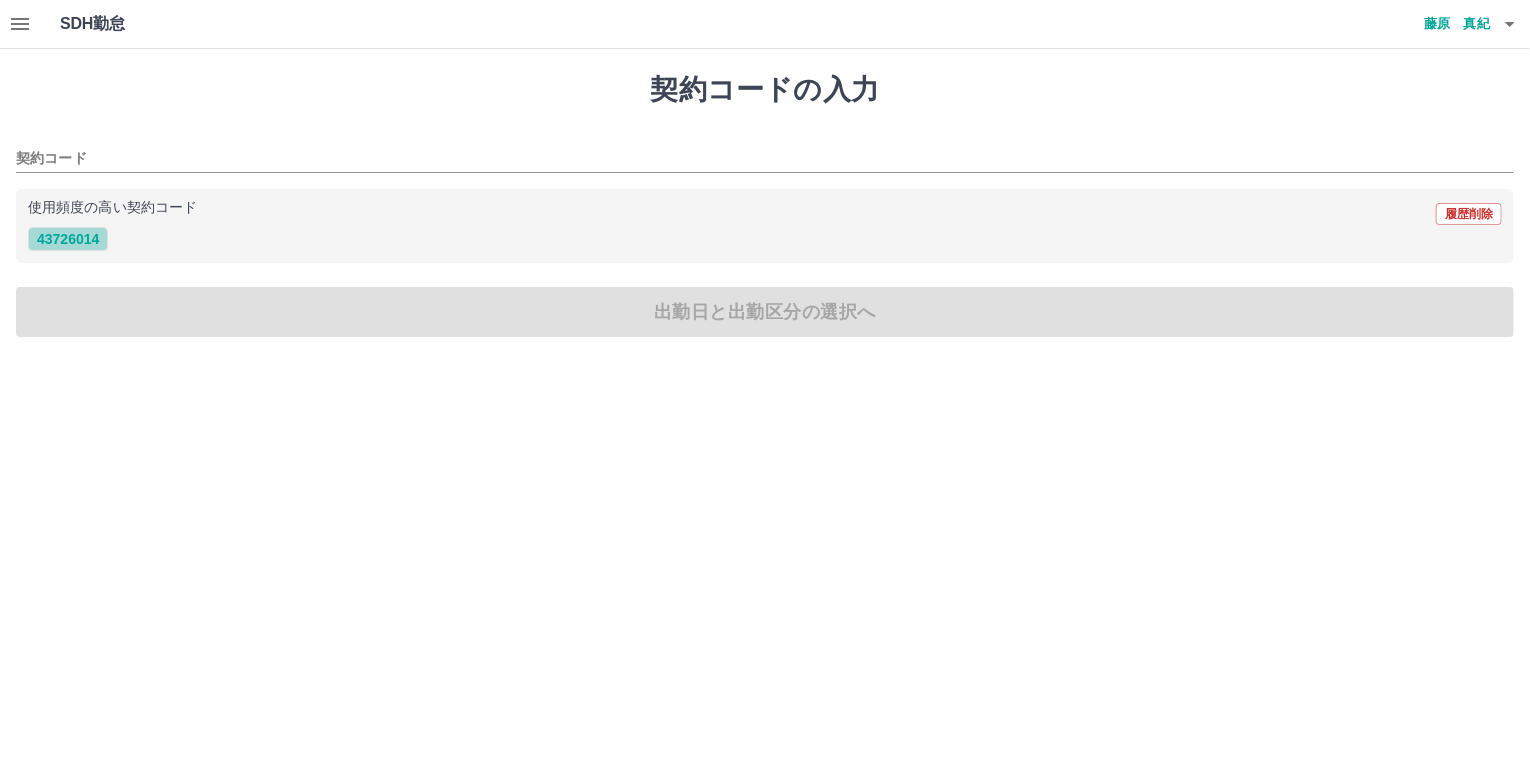 click on "43726014" at bounding box center [68, 239] 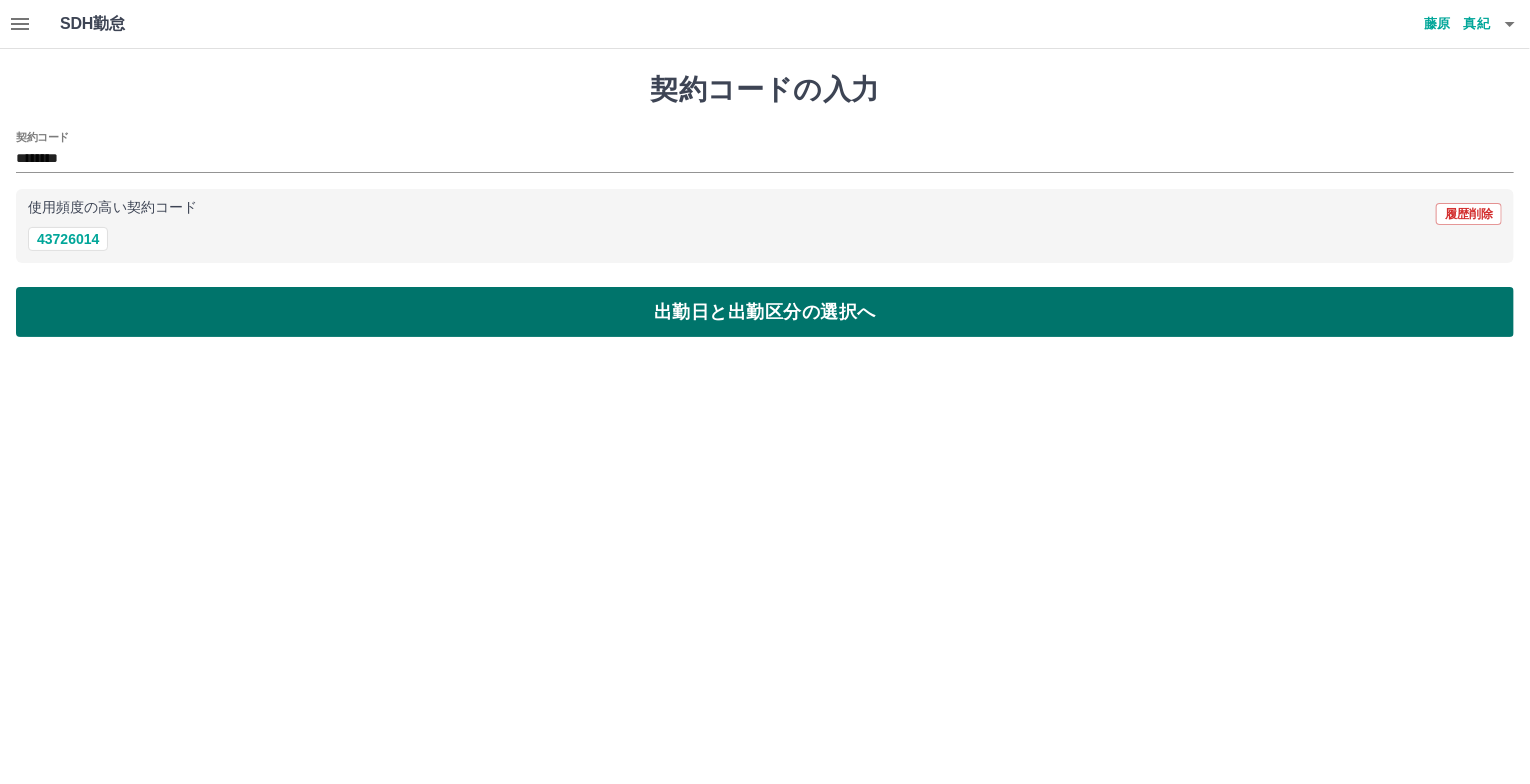 click on "出勤日と出勤区分の選択へ" at bounding box center [765, 312] 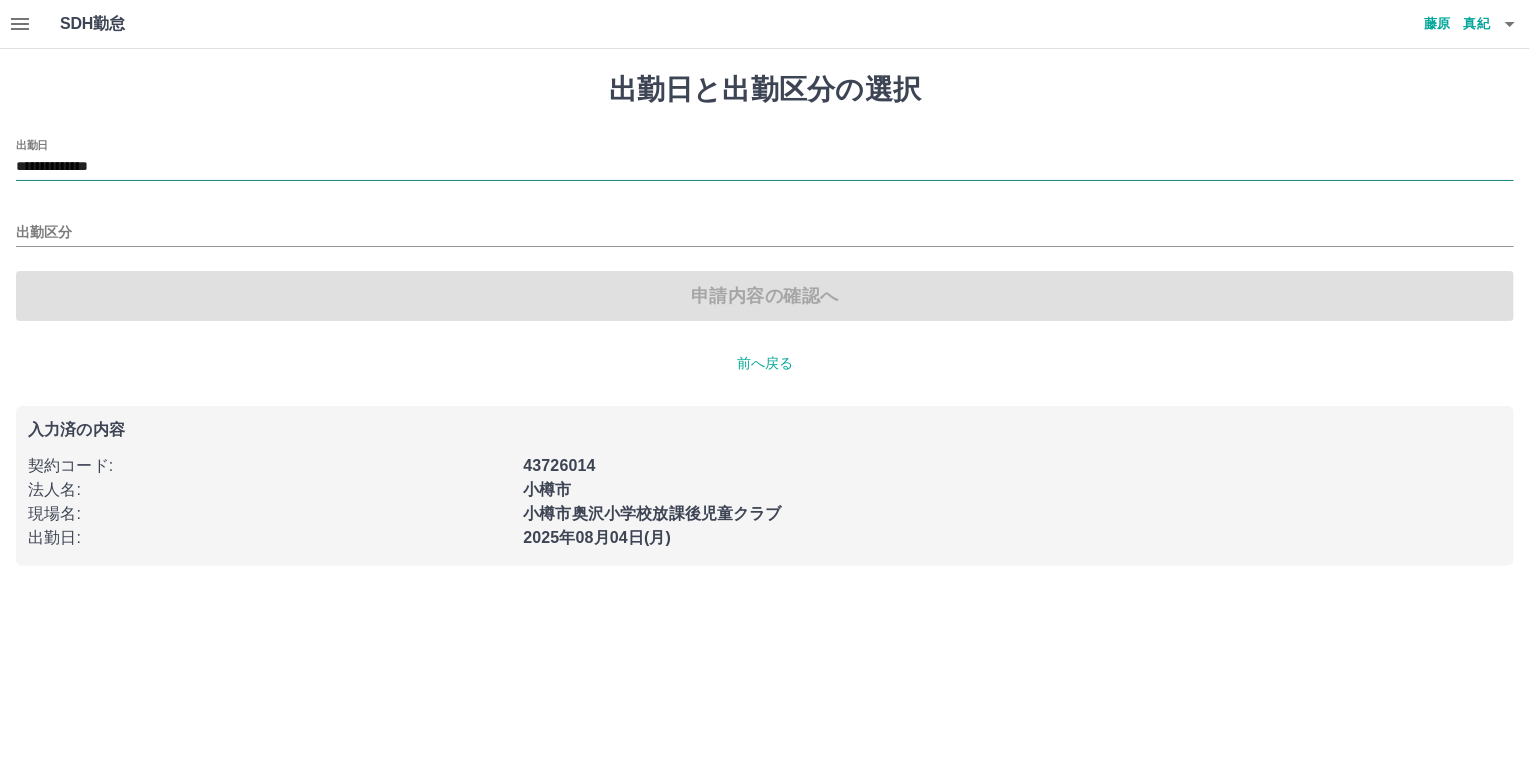 click on "**********" at bounding box center [765, 167] 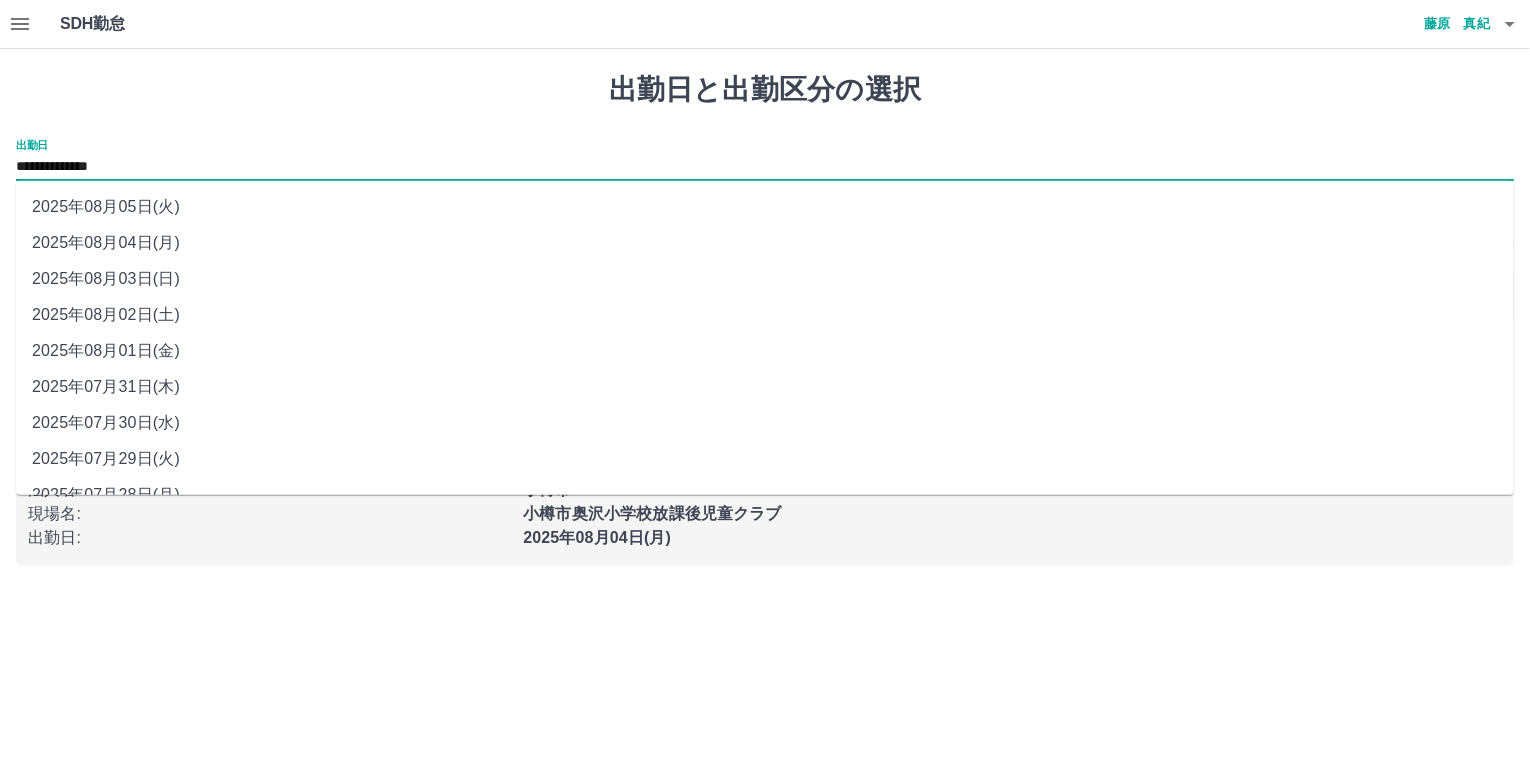 click on "2025年08月02日(土)" at bounding box center [765, 315] 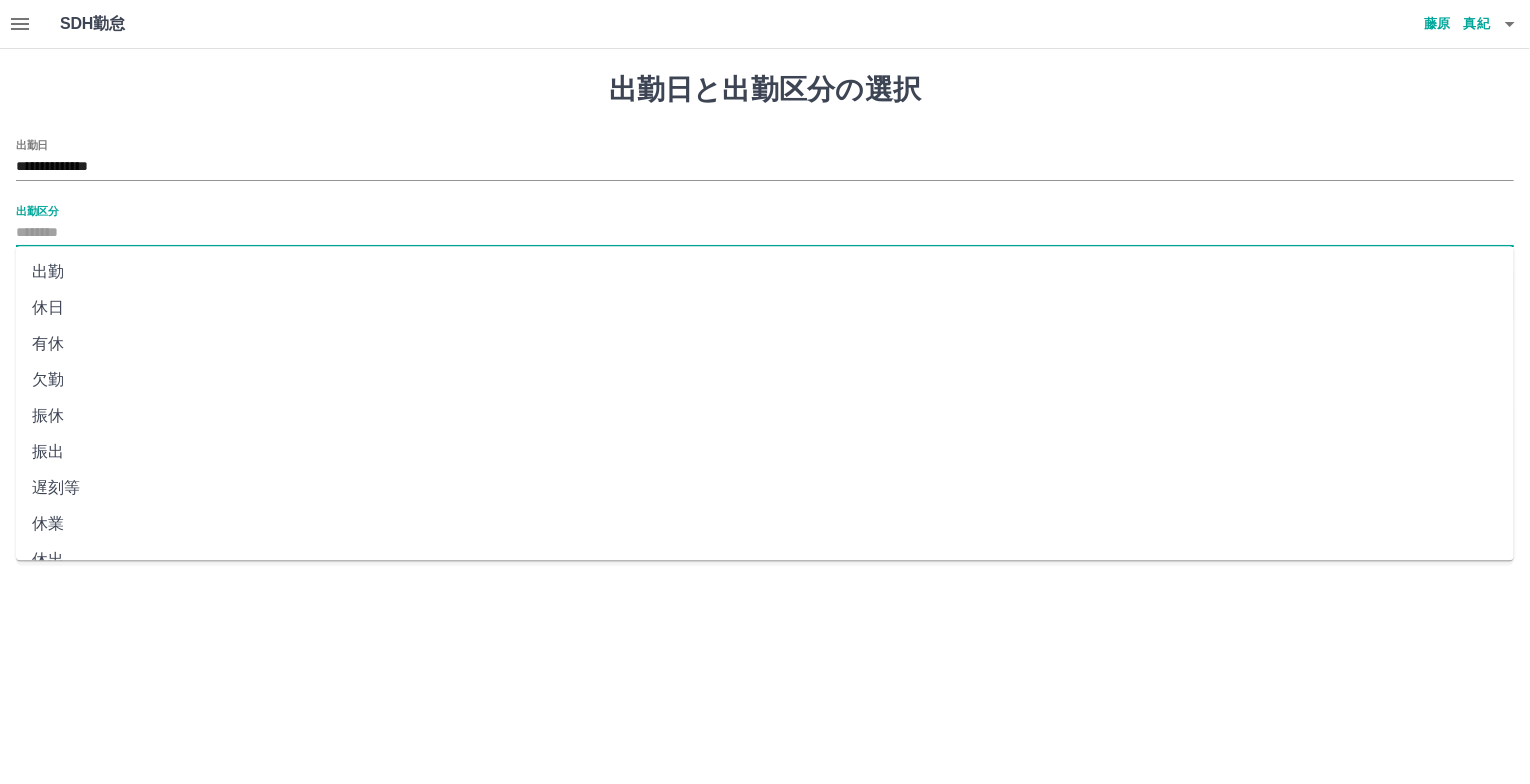 click on "出勤区分" at bounding box center (765, 233) 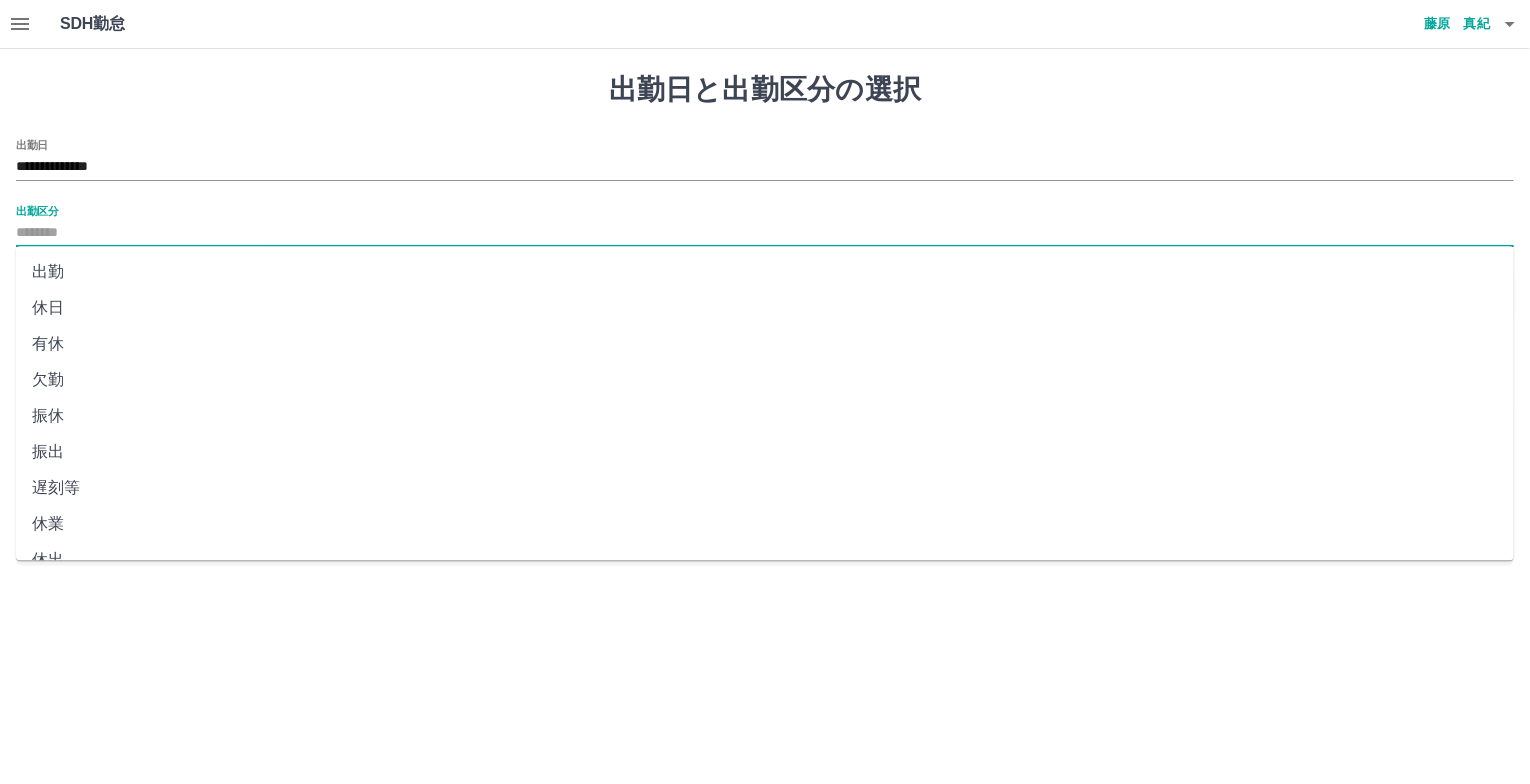 click on "休日" at bounding box center [765, 308] 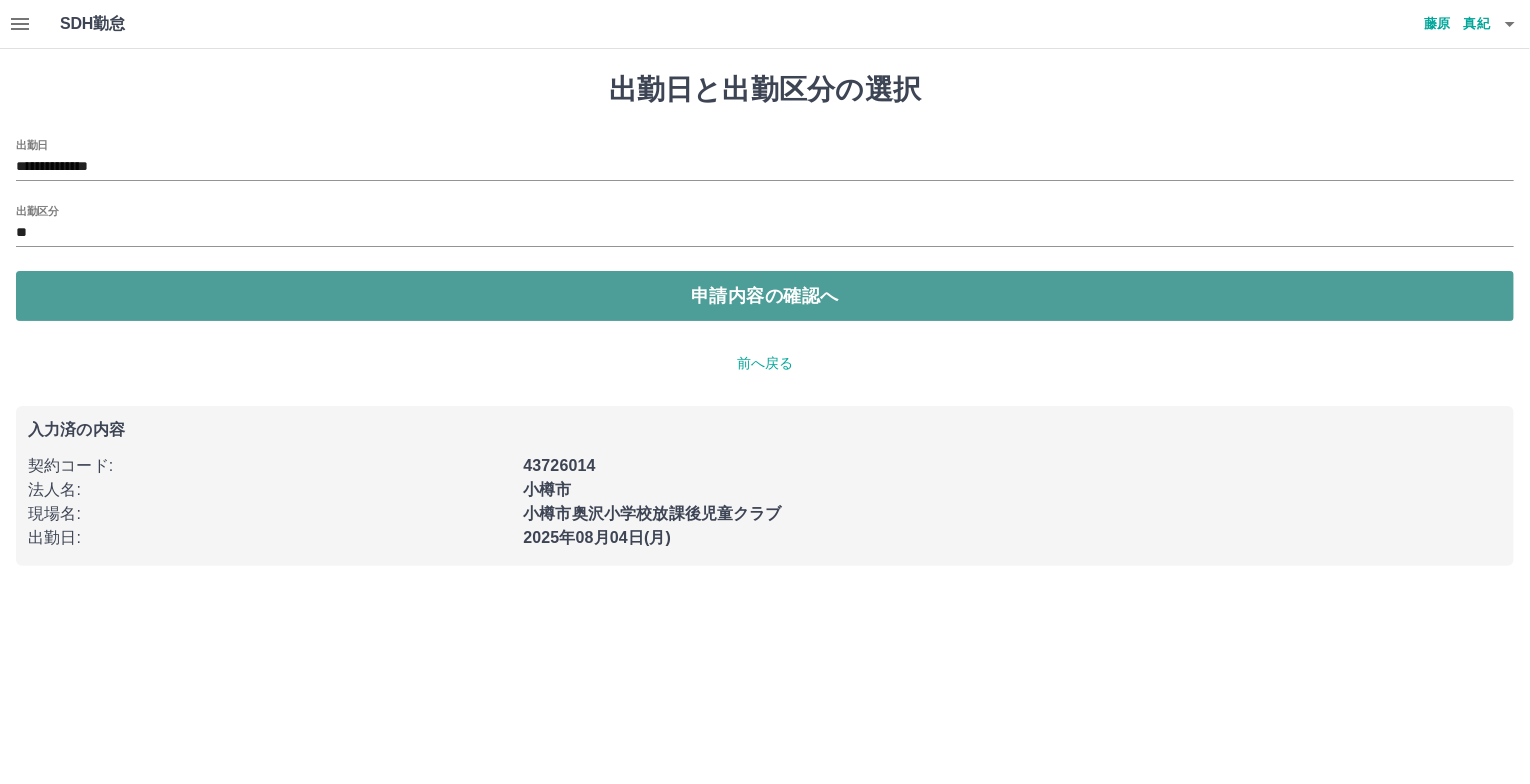 click on "申請内容の確認へ" at bounding box center (765, 296) 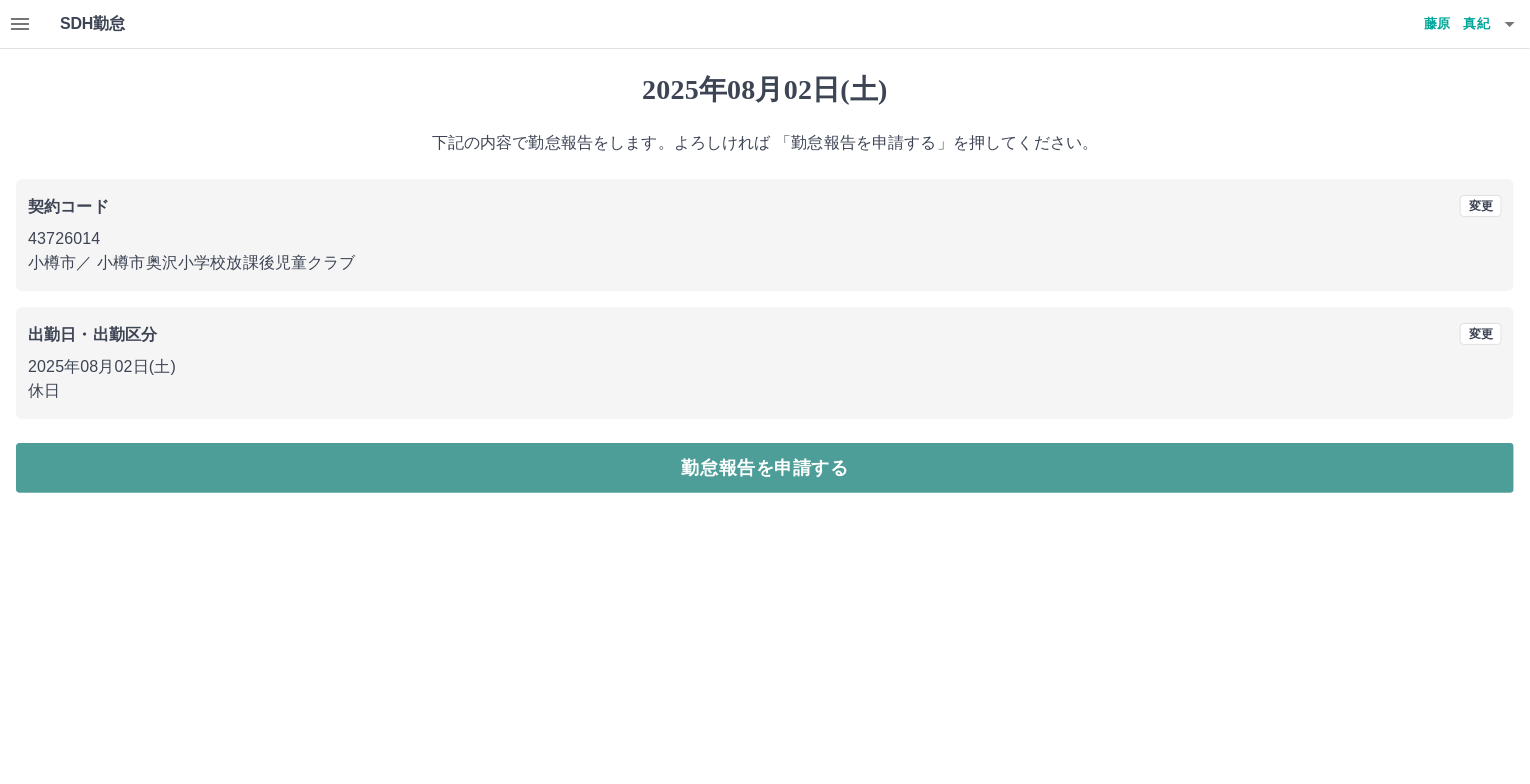 click on "勤怠報告を申請する" at bounding box center (765, 468) 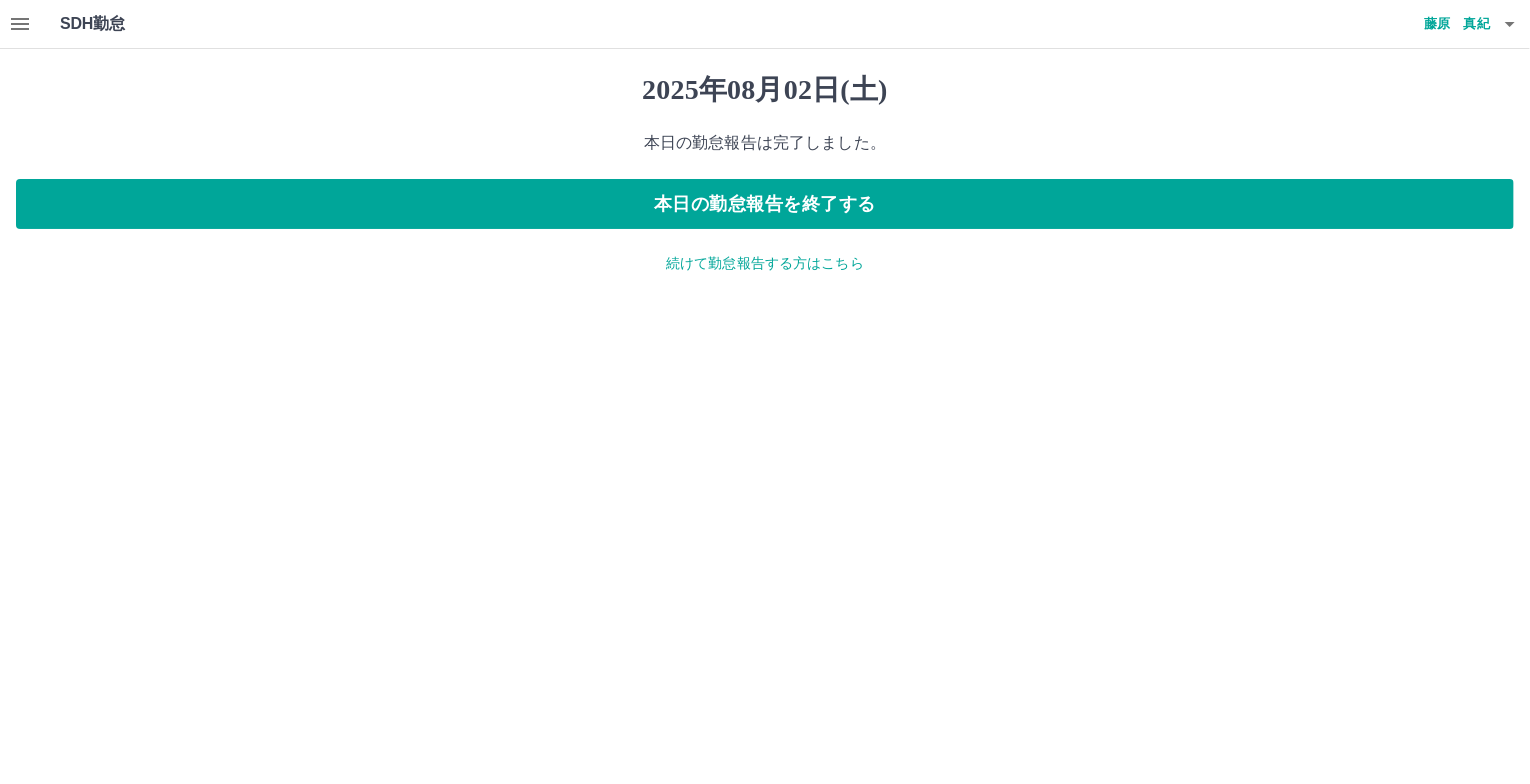 click on "続けて勤怠報告する方はこちら" at bounding box center [765, 263] 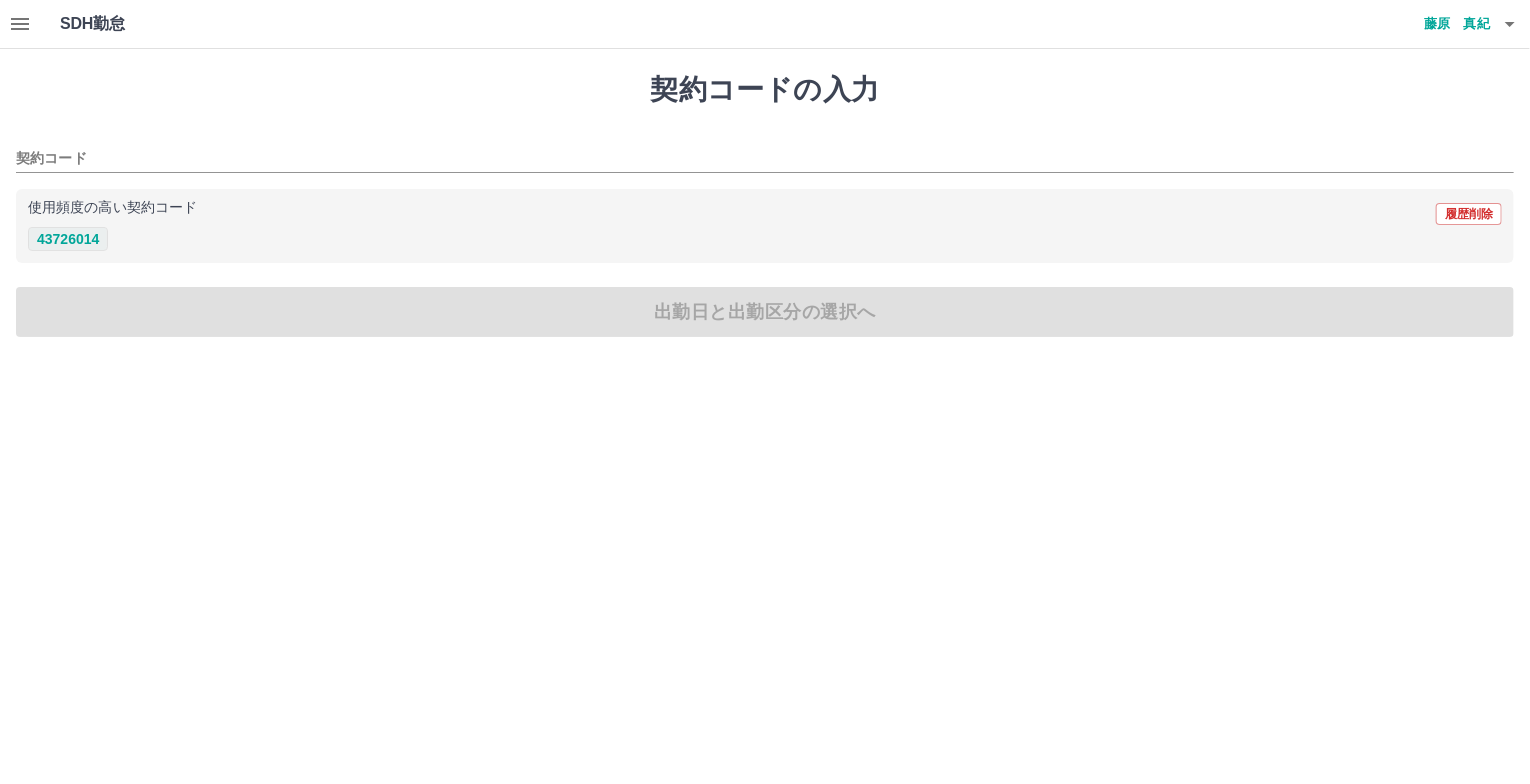 click on "43726014" at bounding box center (68, 239) 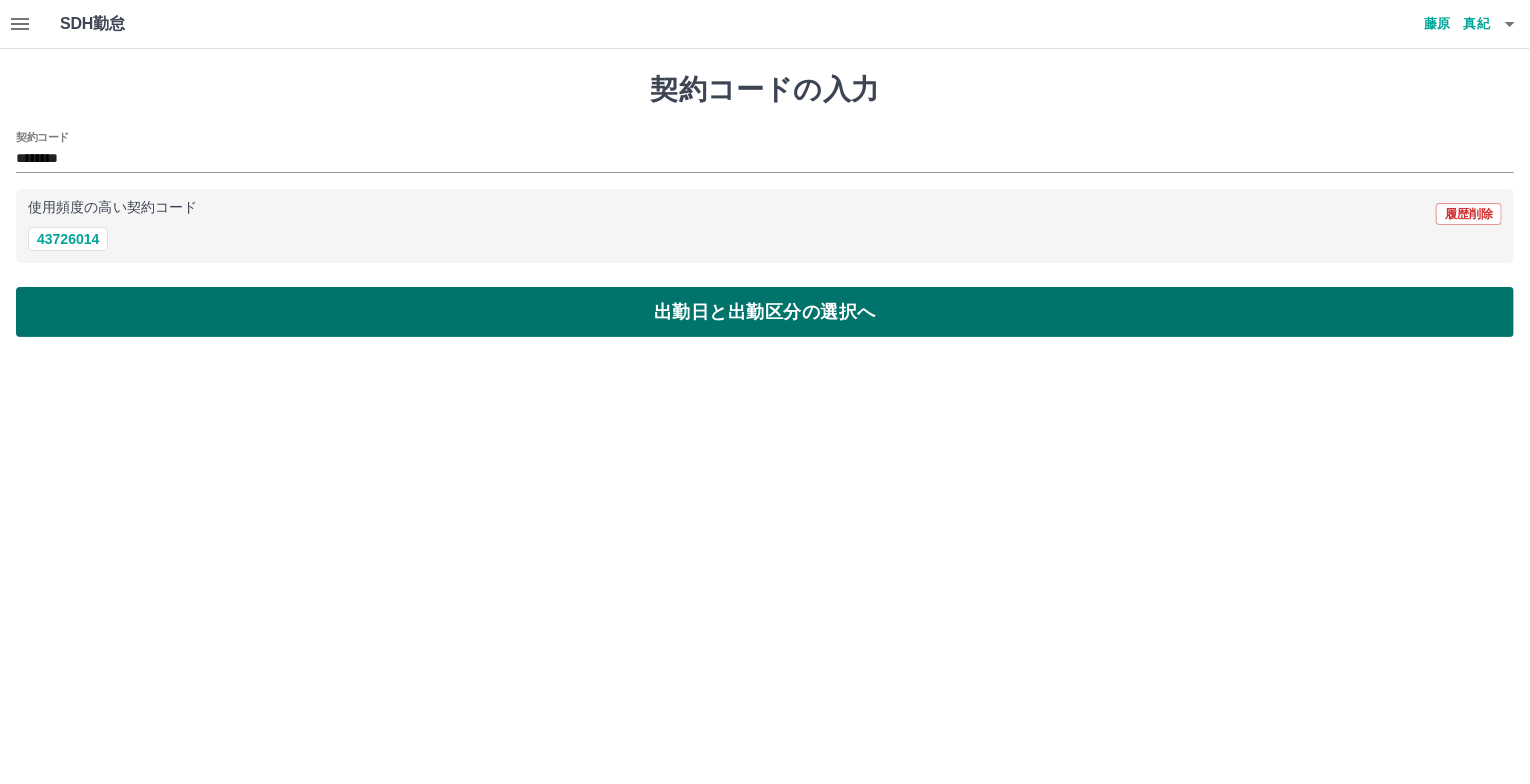 click on "出勤日と出勤区分の選択へ" at bounding box center [765, 312] 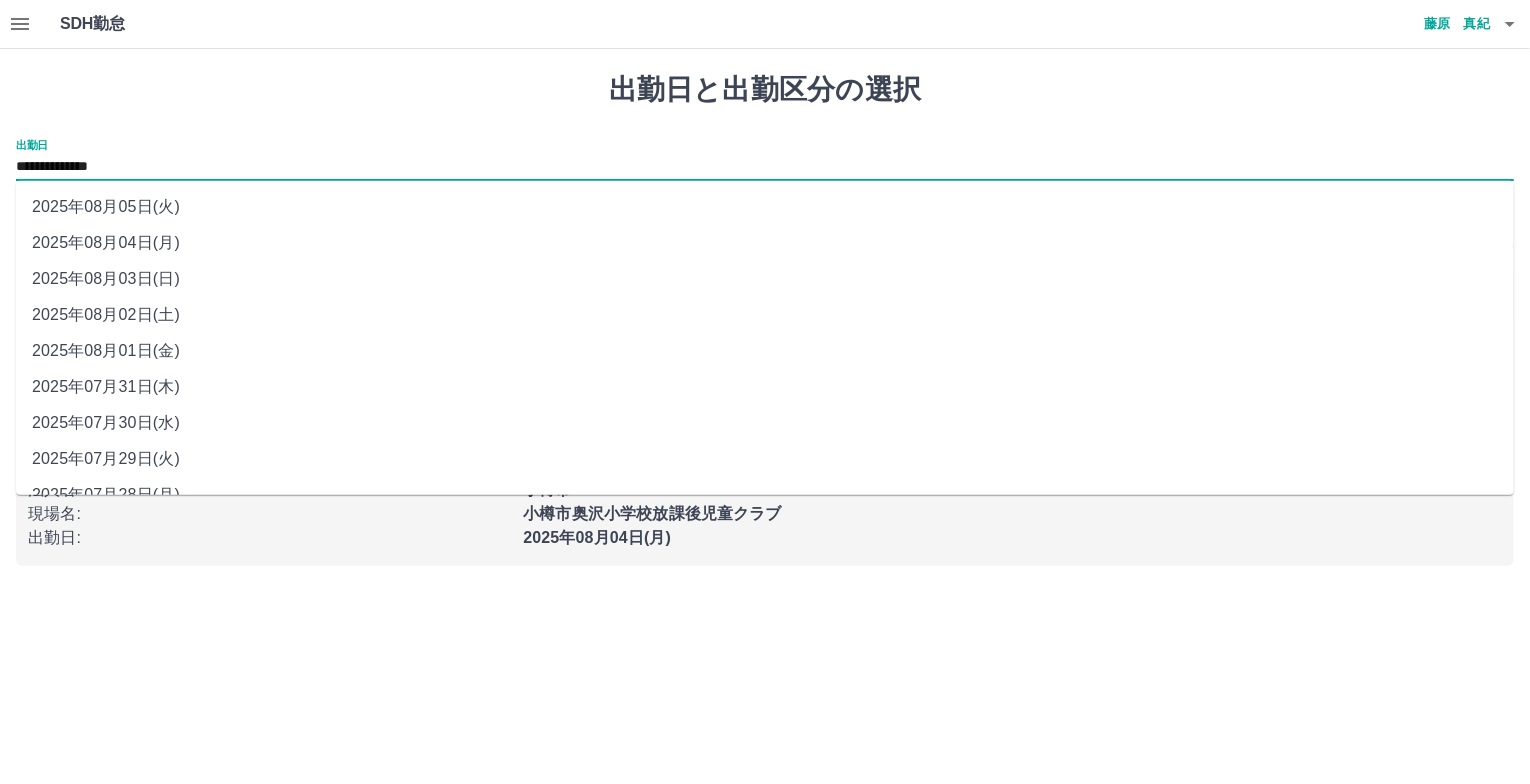 click on "**********" at bounding box center [765, 167] 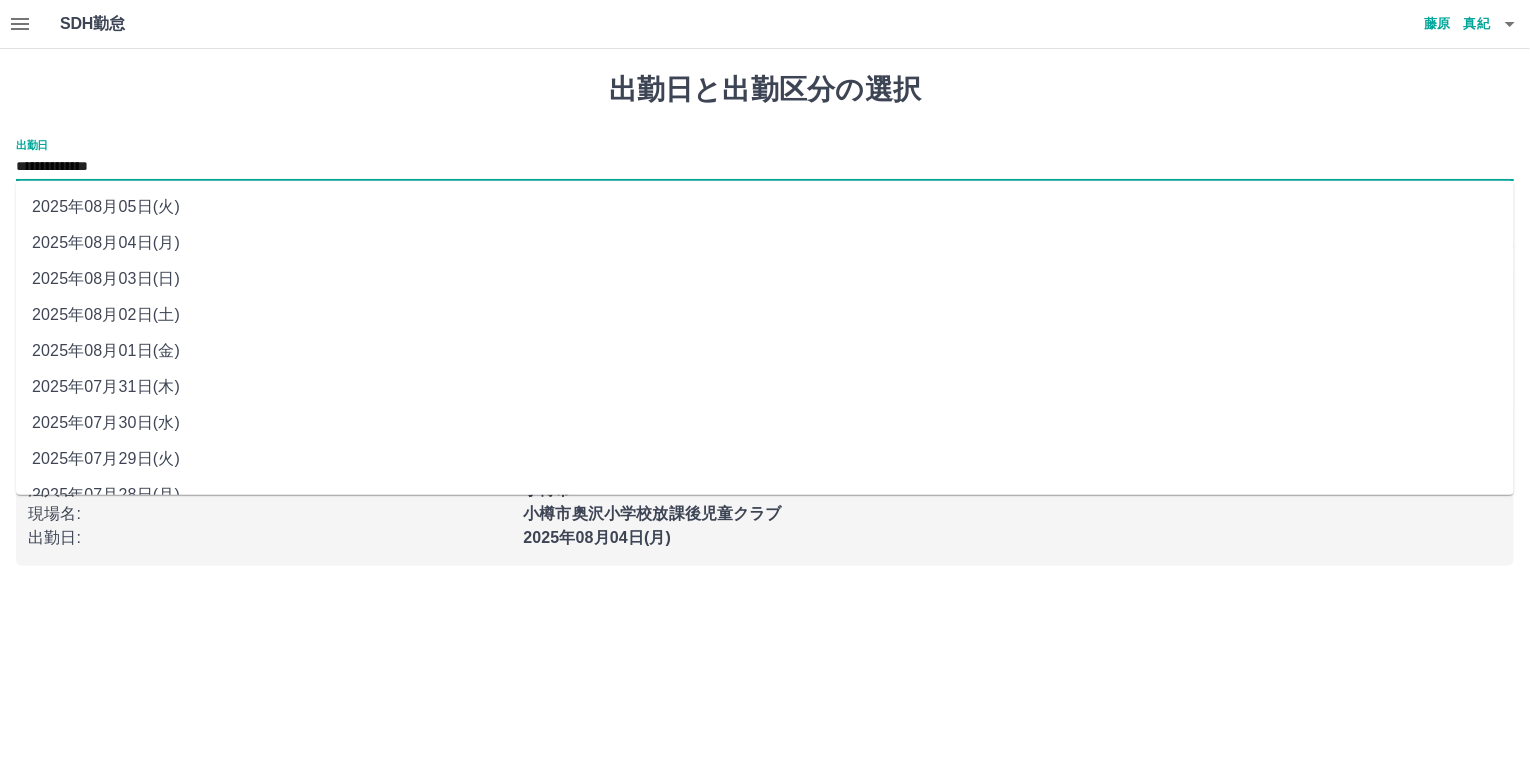 click on "2025年08月03日(日)" at bounding box center [765, 279] 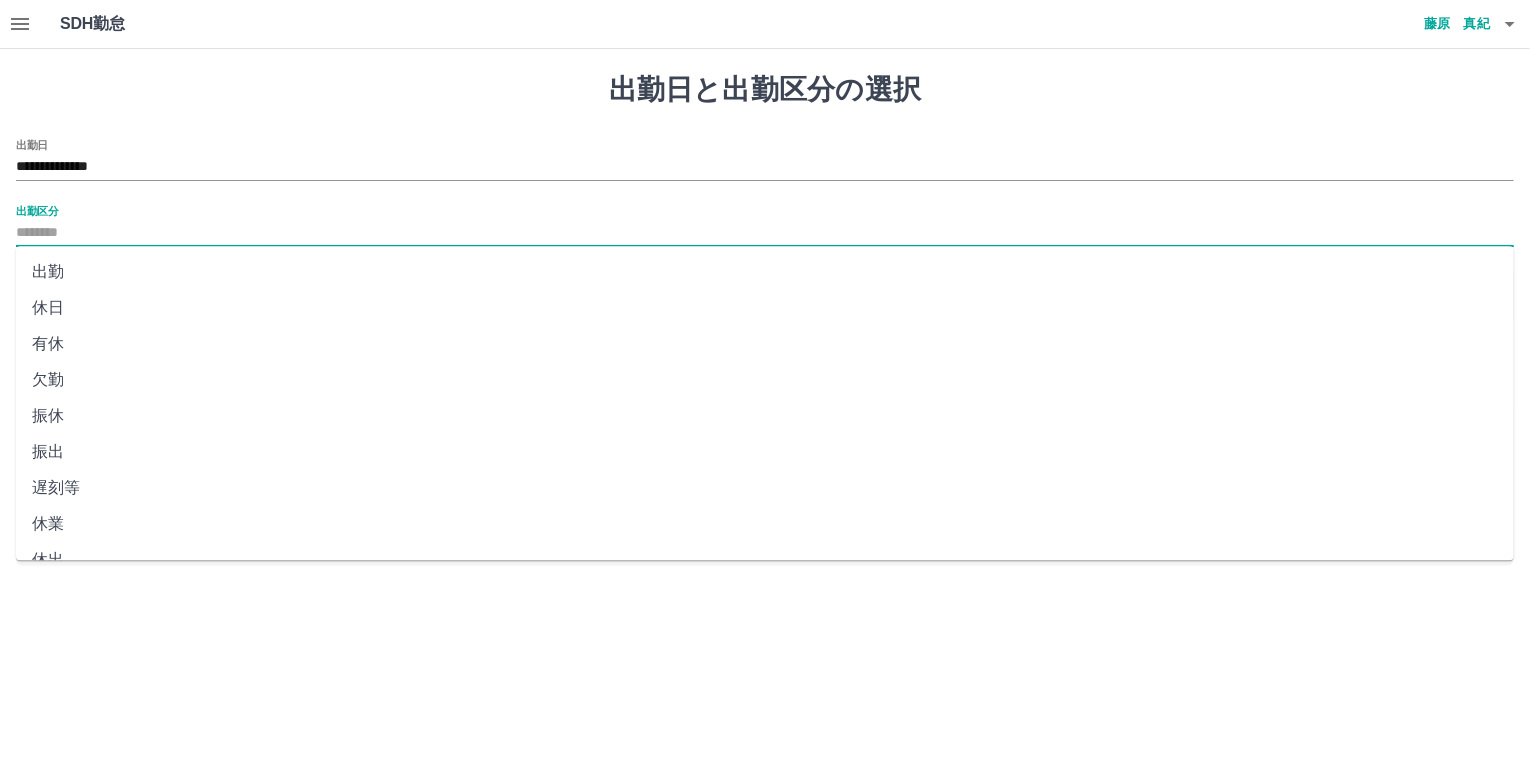 click on "出勤区分" at bounding box center (765, 233) 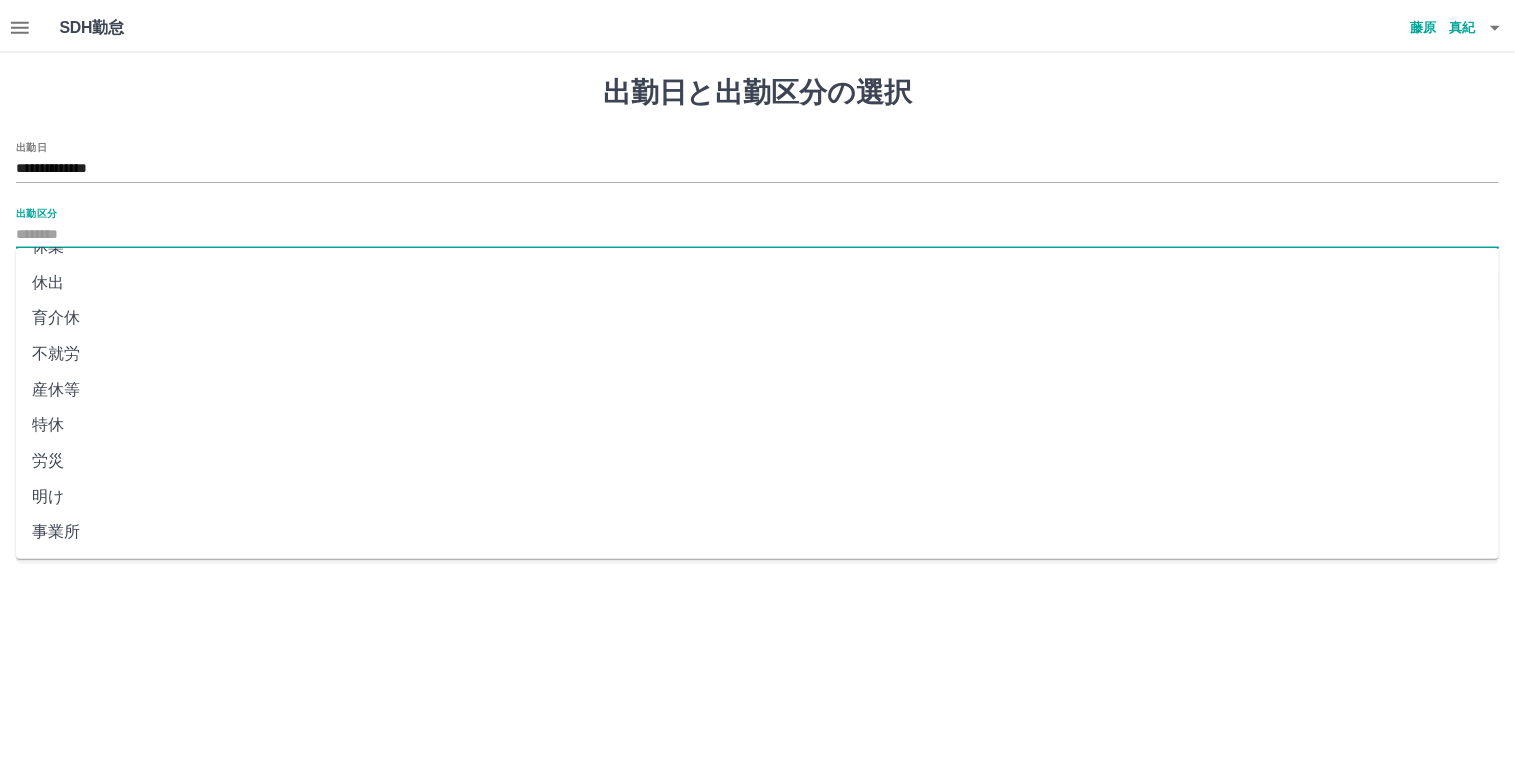 scroll, scrollTop: 350, scrollLeft: 0, axis: vertical 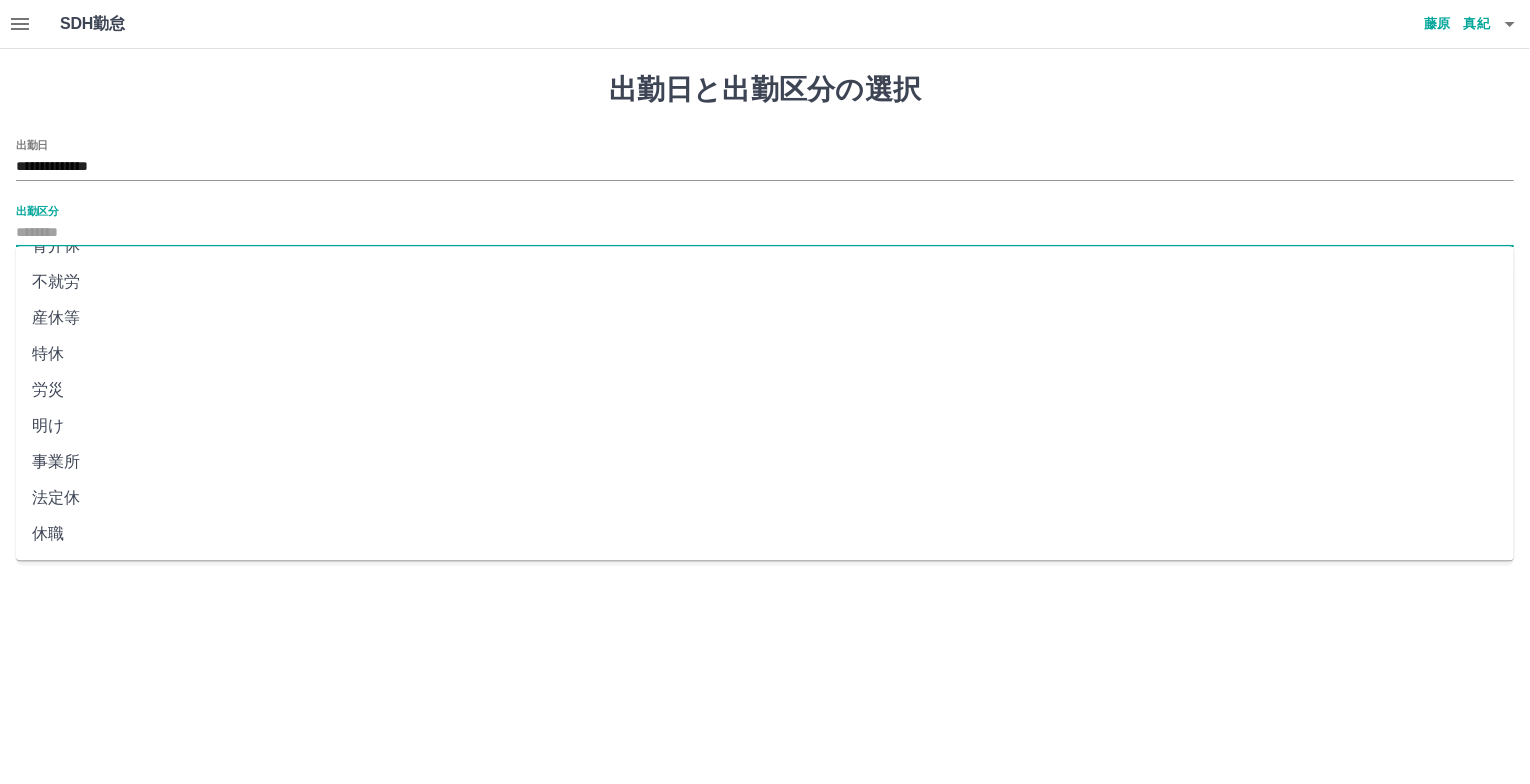 click on "法定休" at bounding box center [765, 498] 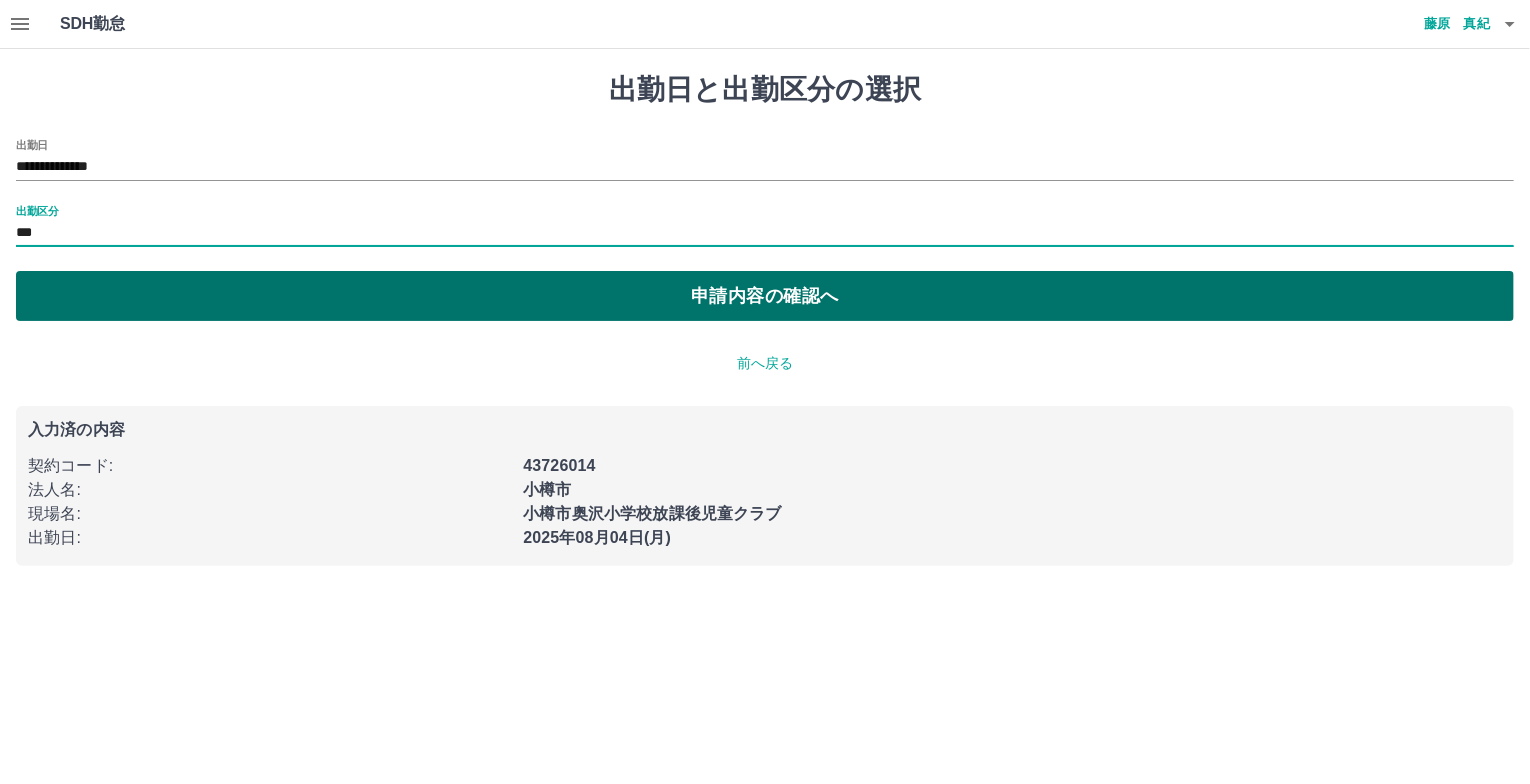 click on "申請内容の確認へ" at bounding box center [765, 296] 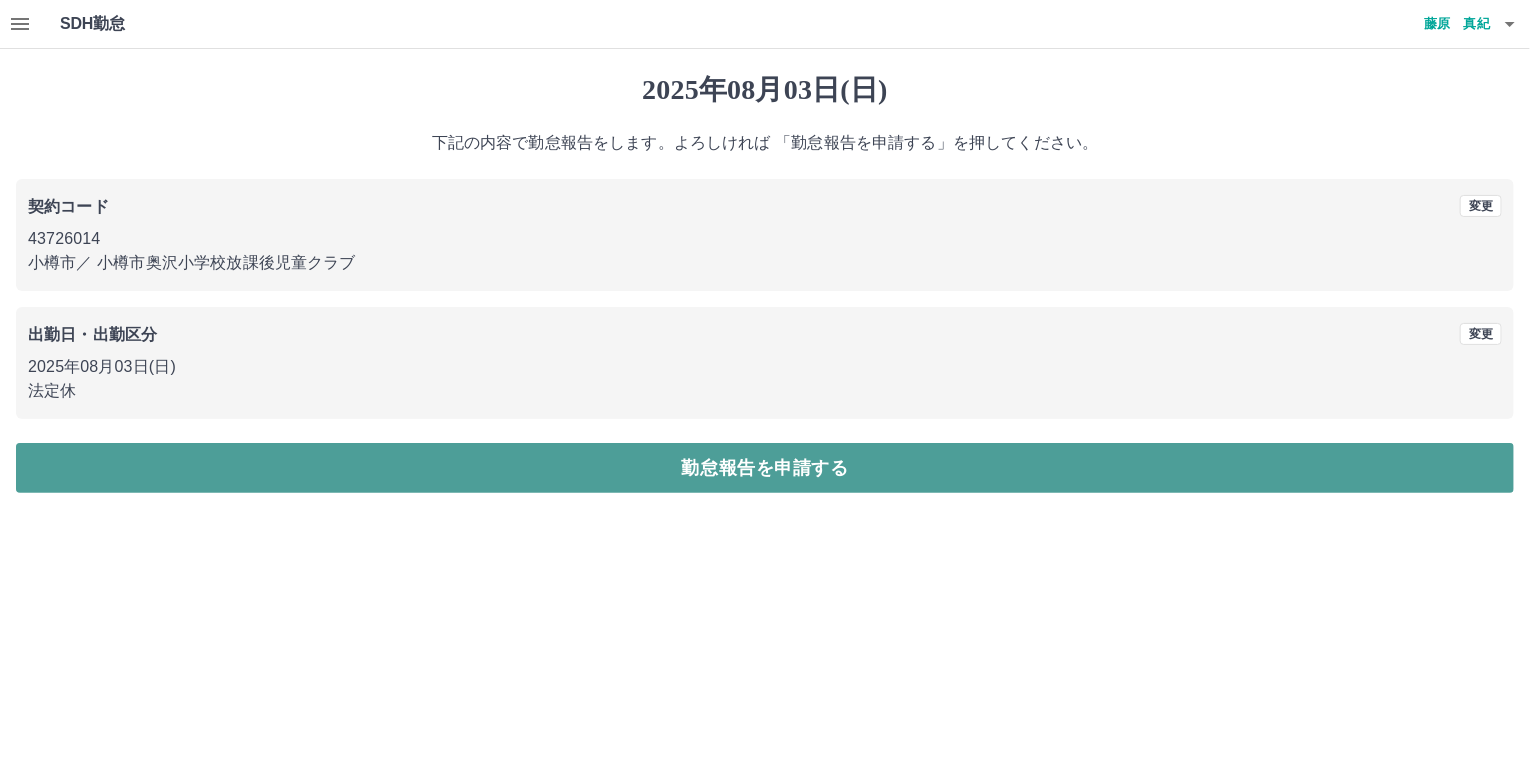 click on "勤怠報告を申請する" at bounding box center [765, 468] 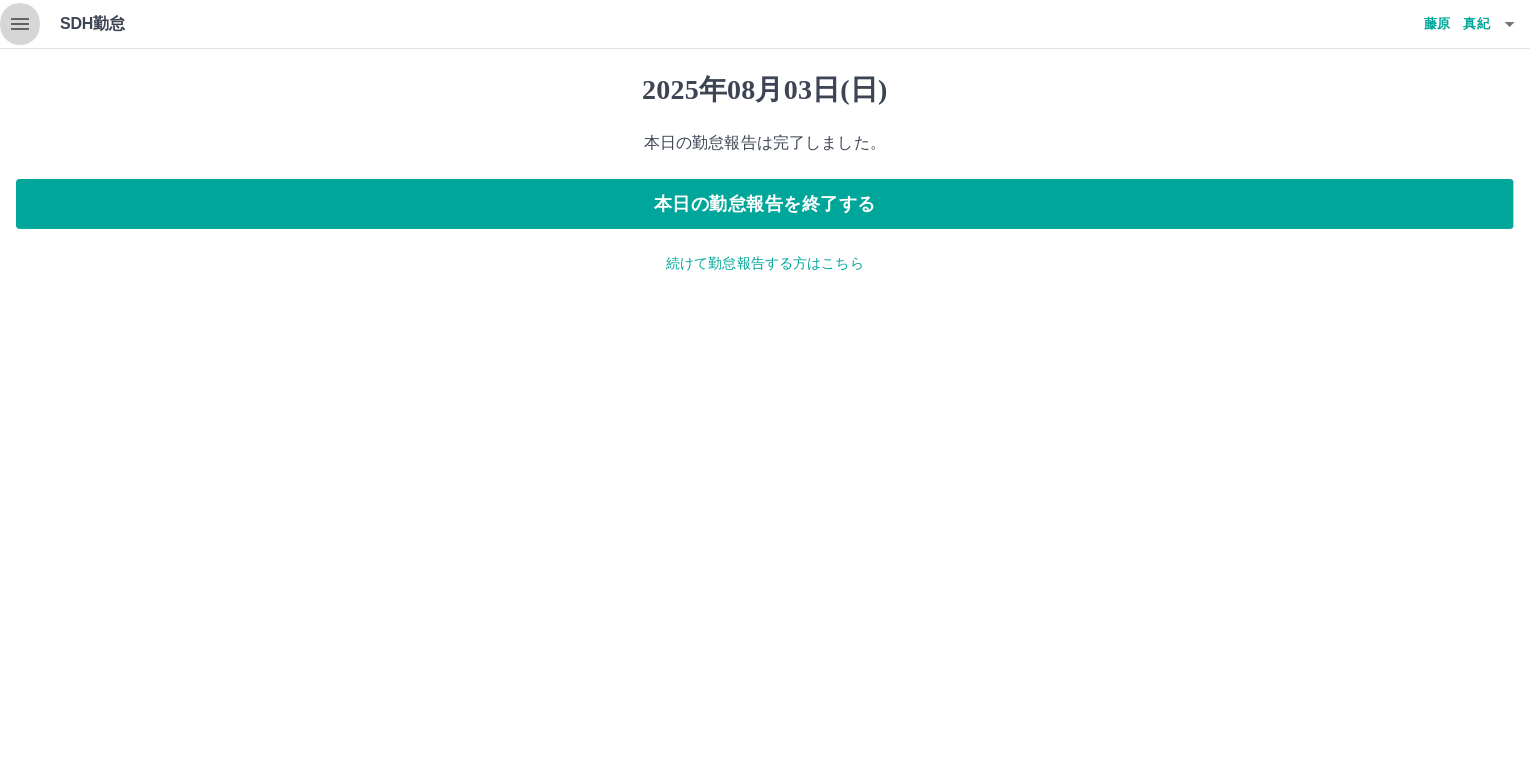 click 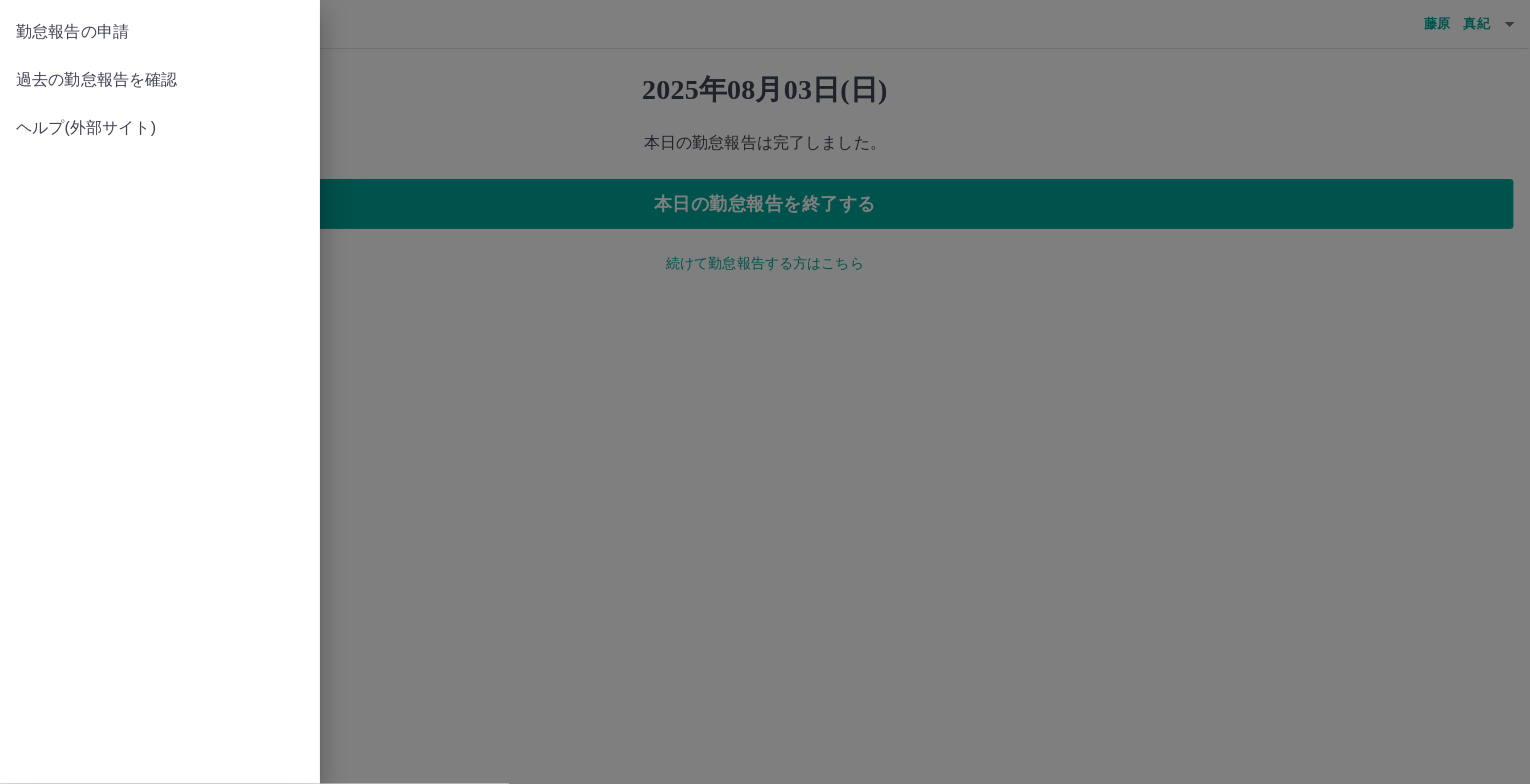 click on "過去の勤怠報告を確認" at bounding box center [160, 80] 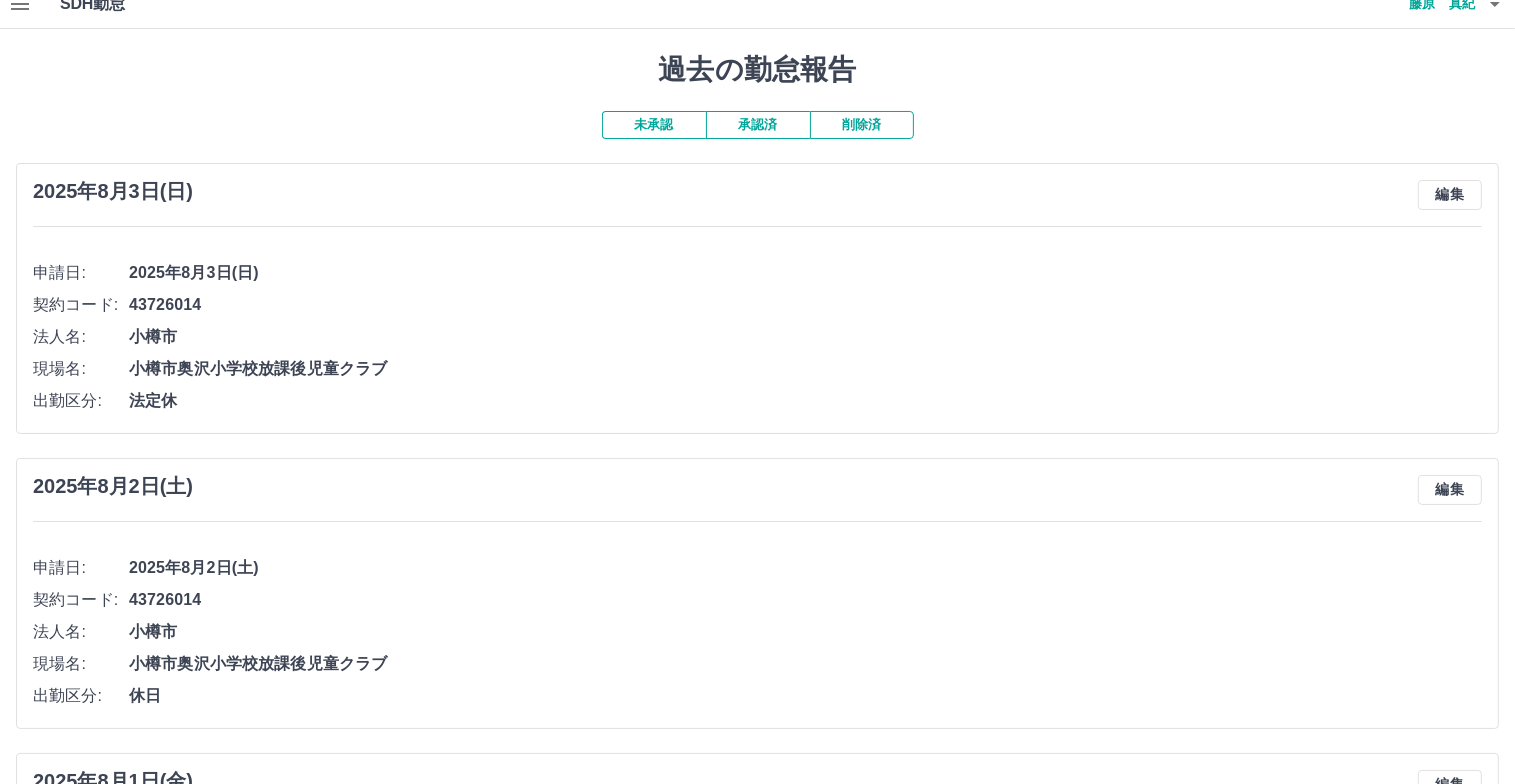 scroll, scrollTop: 0, scrollLeft: 0, axis: both 